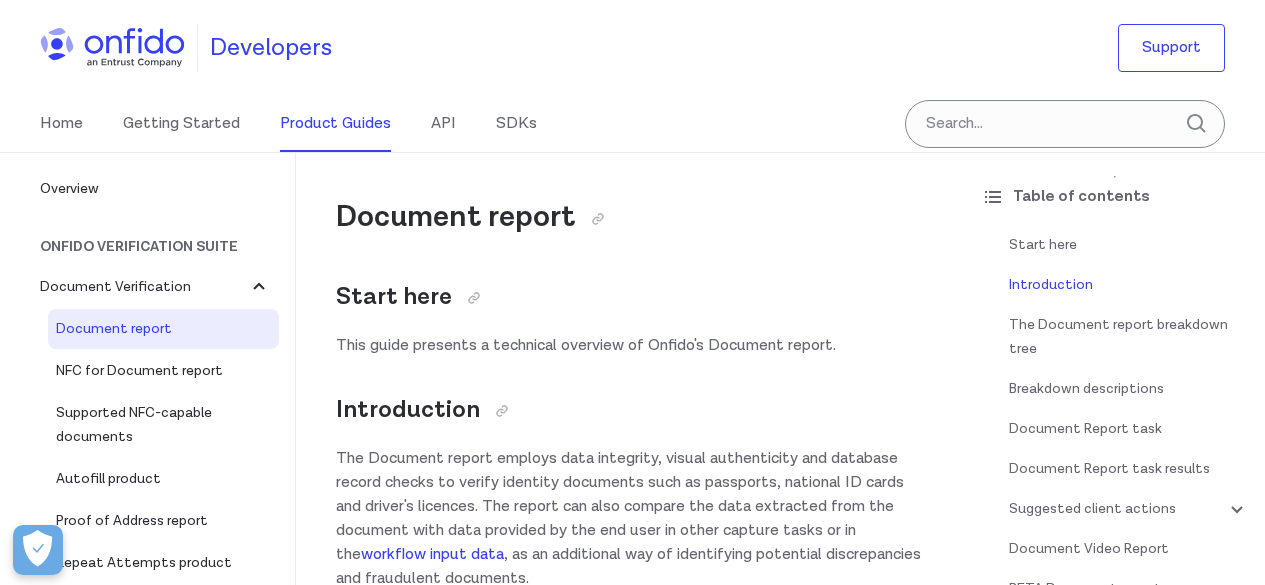 scroll, scrollTop: 800, scrollLeft: 0, axis: vertical 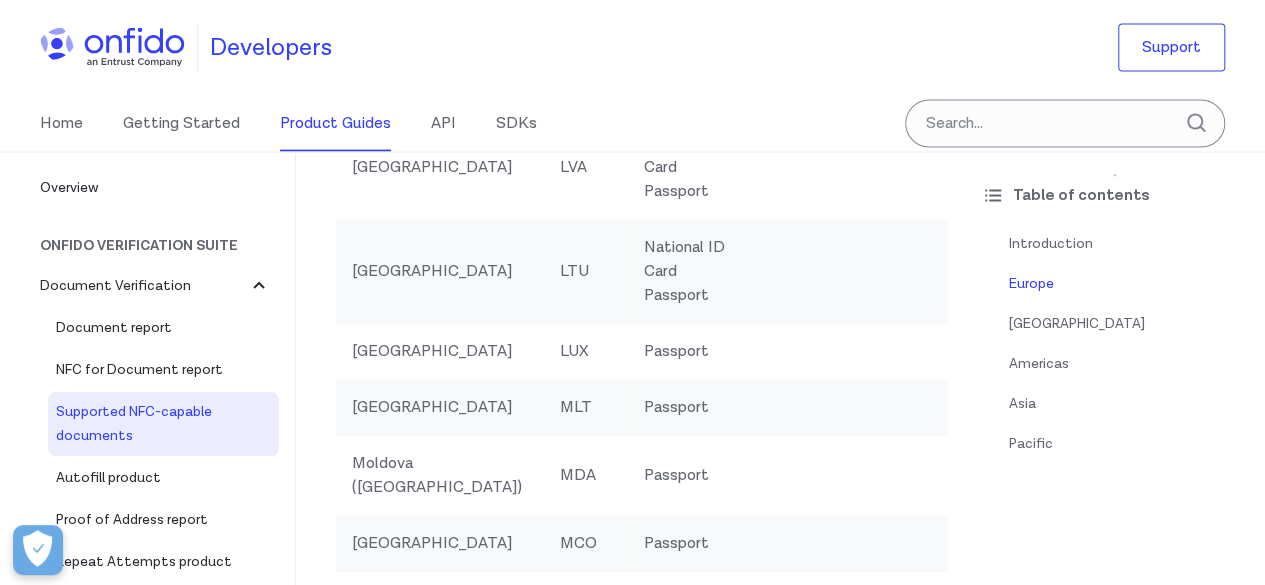 click on "National ID Card Passport" at bounding box center (685, 272) 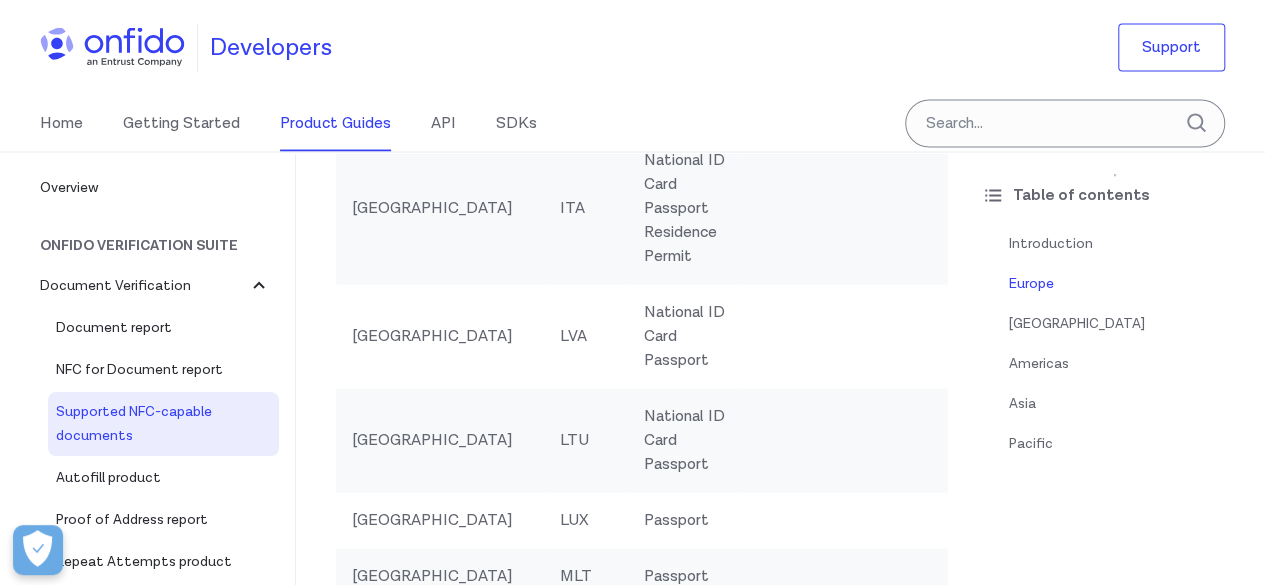 scroll, scrollTop: 1900, scrollLeft: 0, axis: vertical 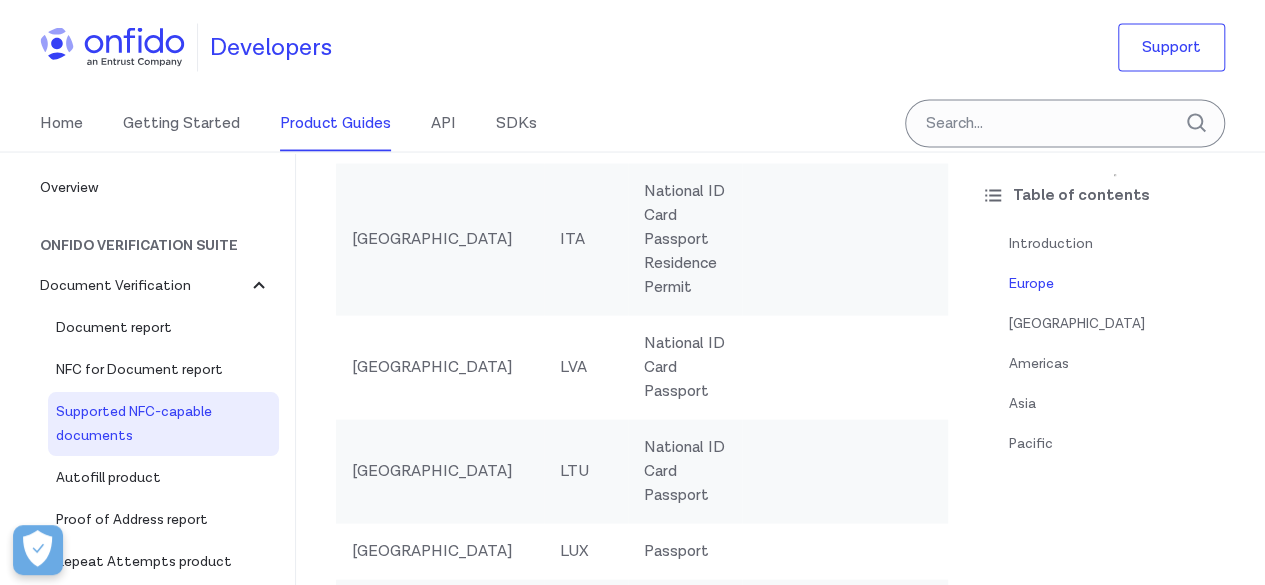 click on "National ID Card Passport Residence Permit" at bounding box center (685, 240) 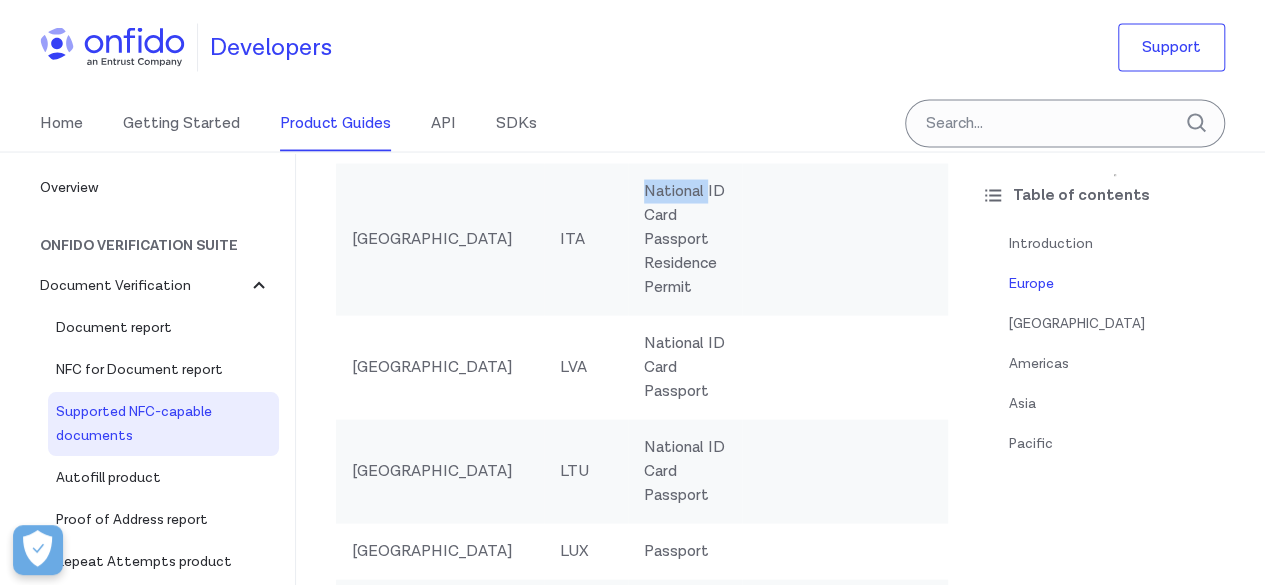 click on "National ID Card Passport Residence Permit" at bounding box center (685, 240) 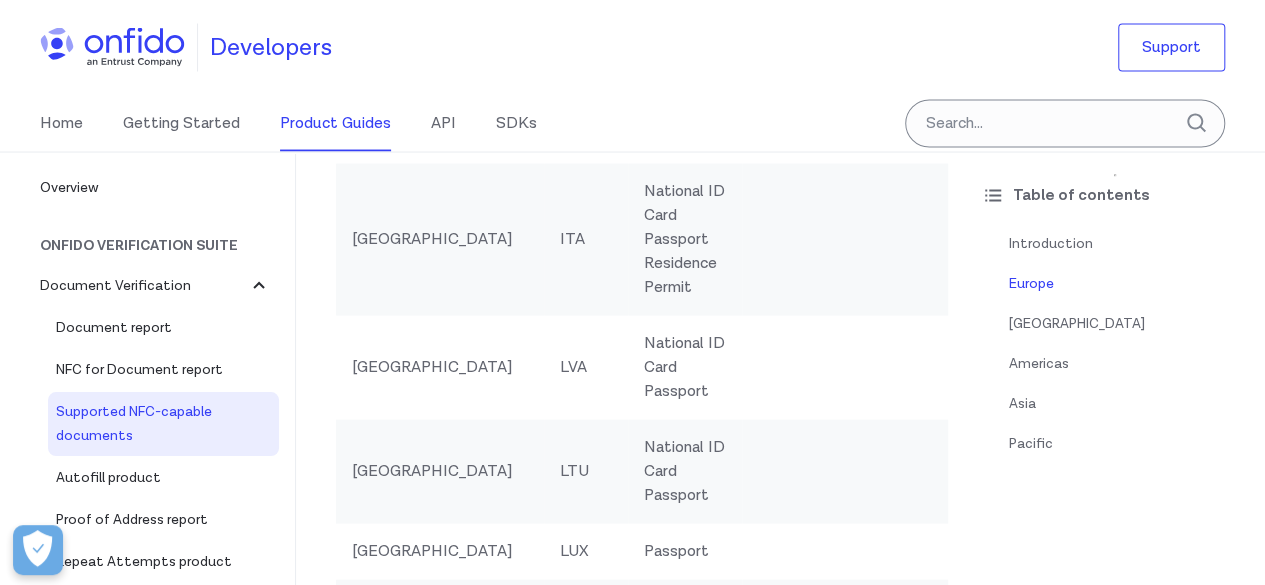click on "National ID Card Passport Residence Permit" at bounding box center [685, 240] 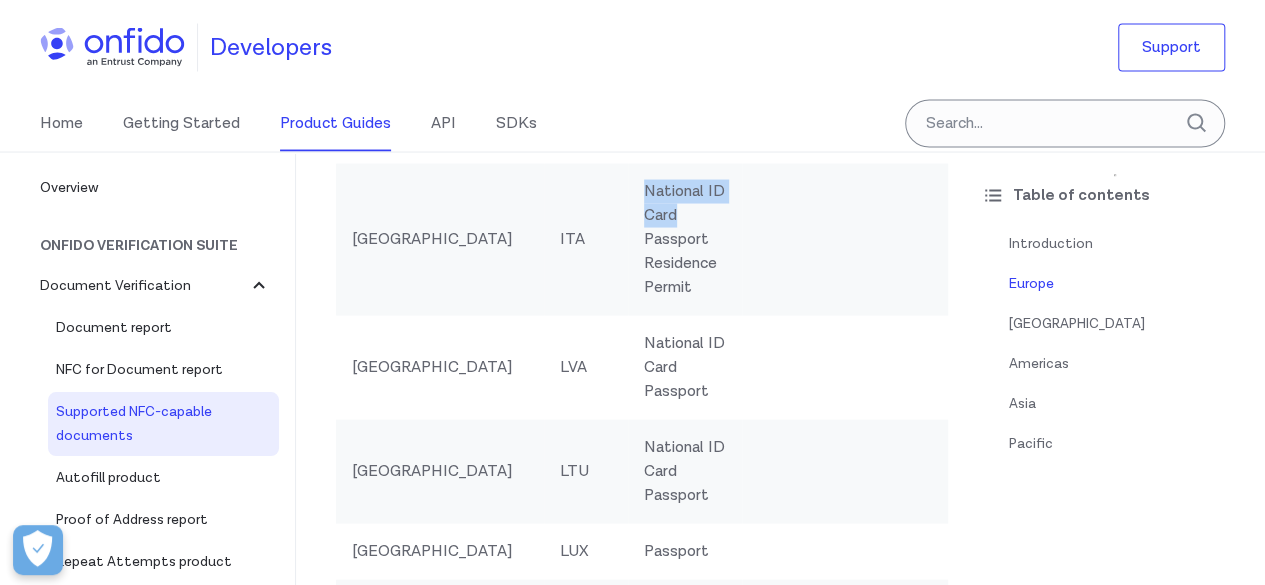drag, startPoint x: 598, startPoint y: 218, endPoint x: 562, endPoint y: 193, distance: 43.829212 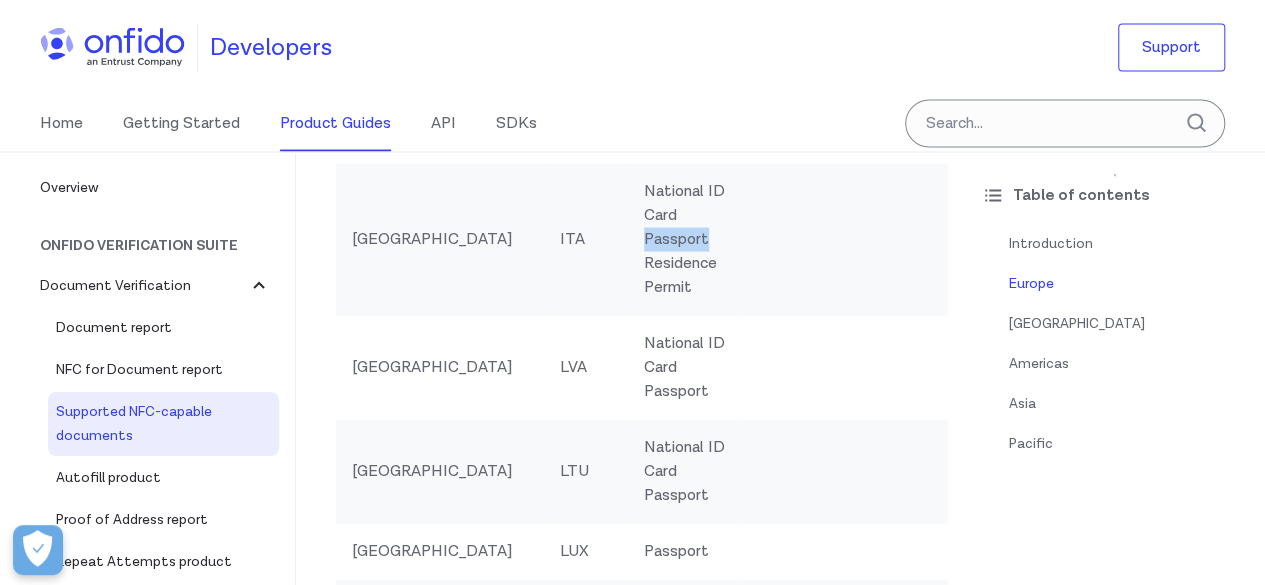 drag, startPoint x: 632, startPoint y: 238, endPoint x: 561, endPoint y: 235, distance: 71.063354 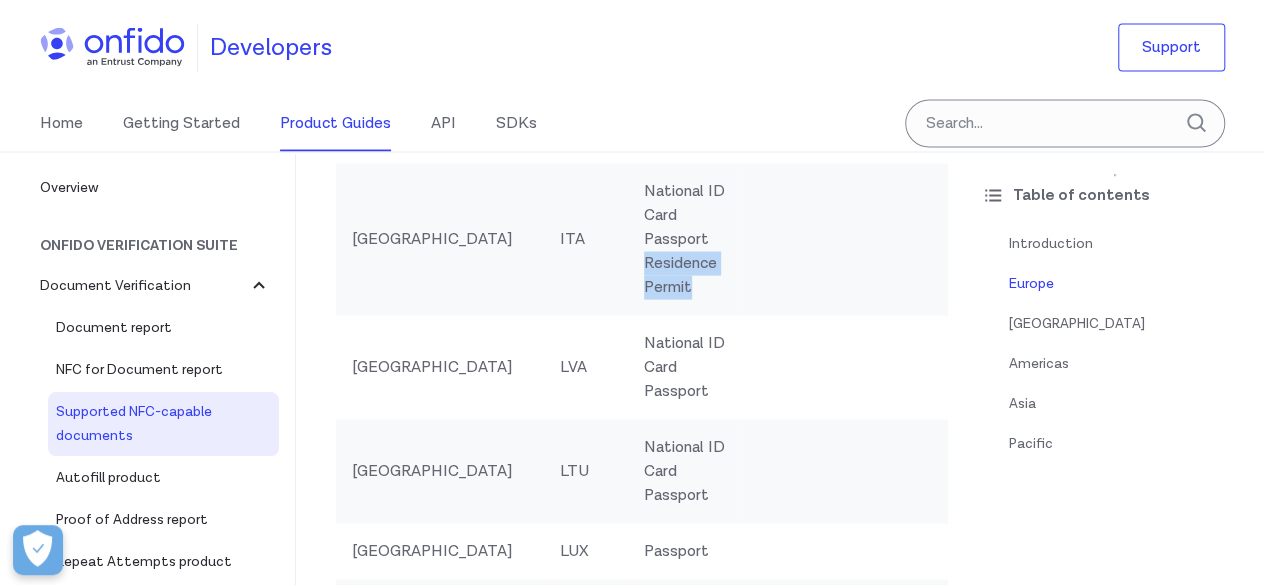 drag, startPoint x: 633, startPoint y: 276, endPoint x: 566, endPoint y: 267, distance: 67.601776 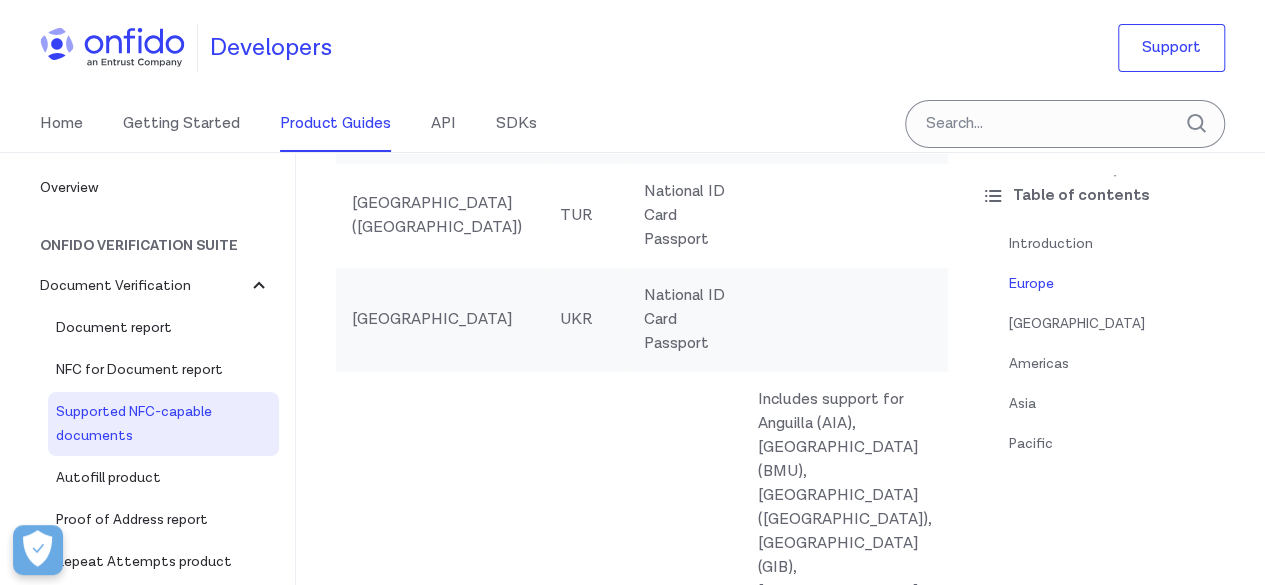 scroll, scrollTop: 3800, scrollLeft: 0, axis: vertical 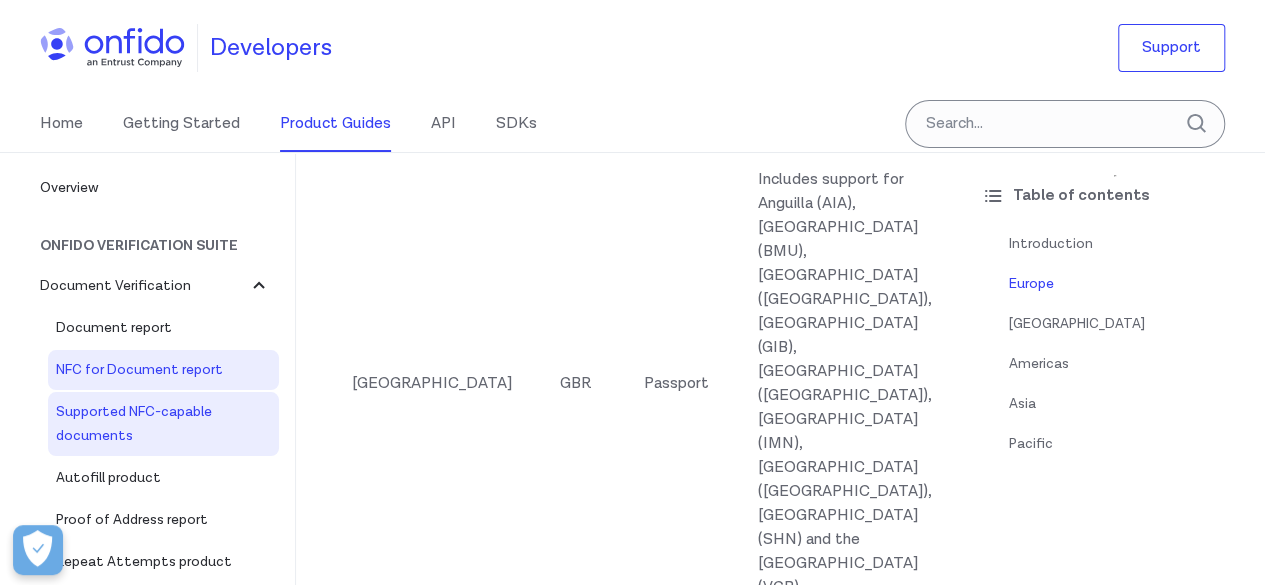 click on "NFC for Document report" at bounding box center [163, 370] 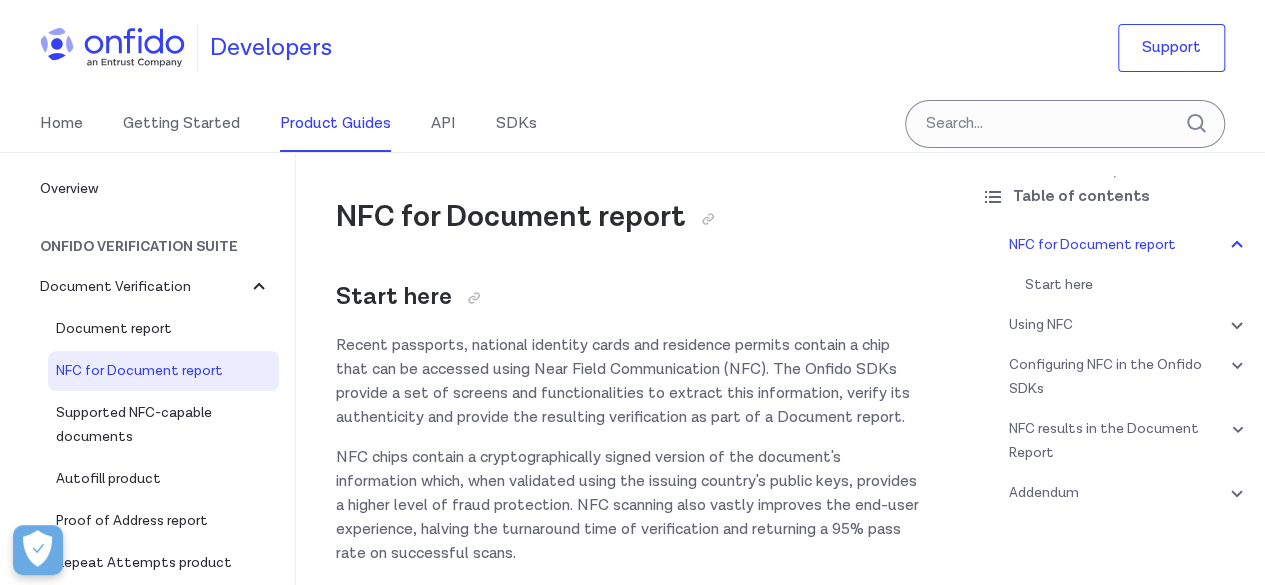 scroll, scrollTop: 4137, scrollLeft: 0, axis: vertical 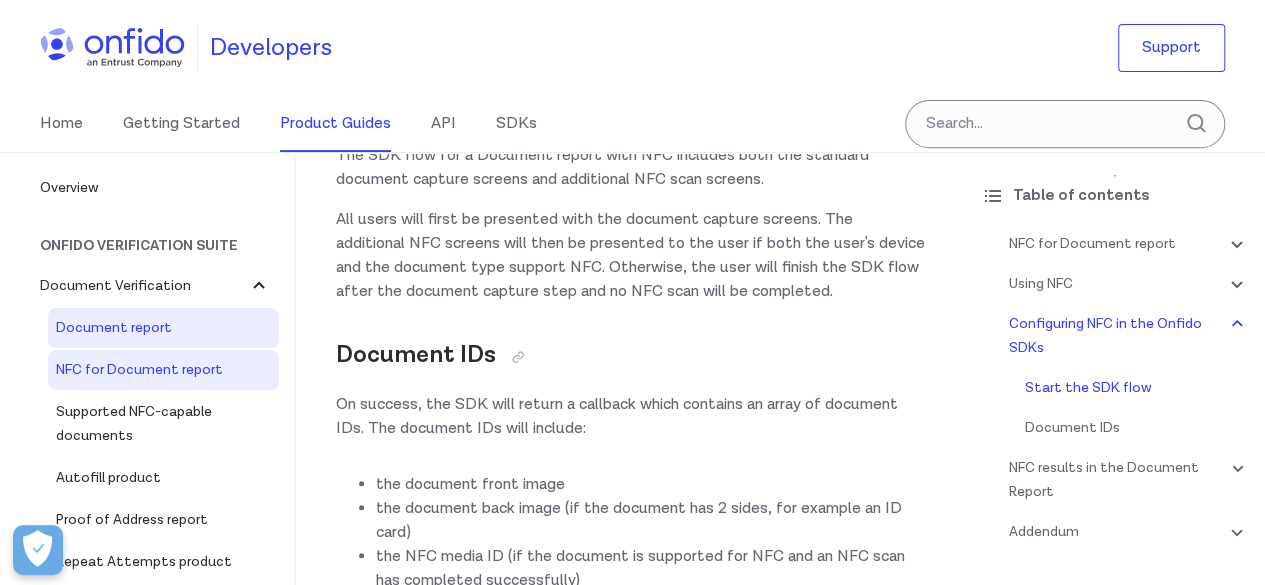 click on "Document report" at bounding box center (163, 328) 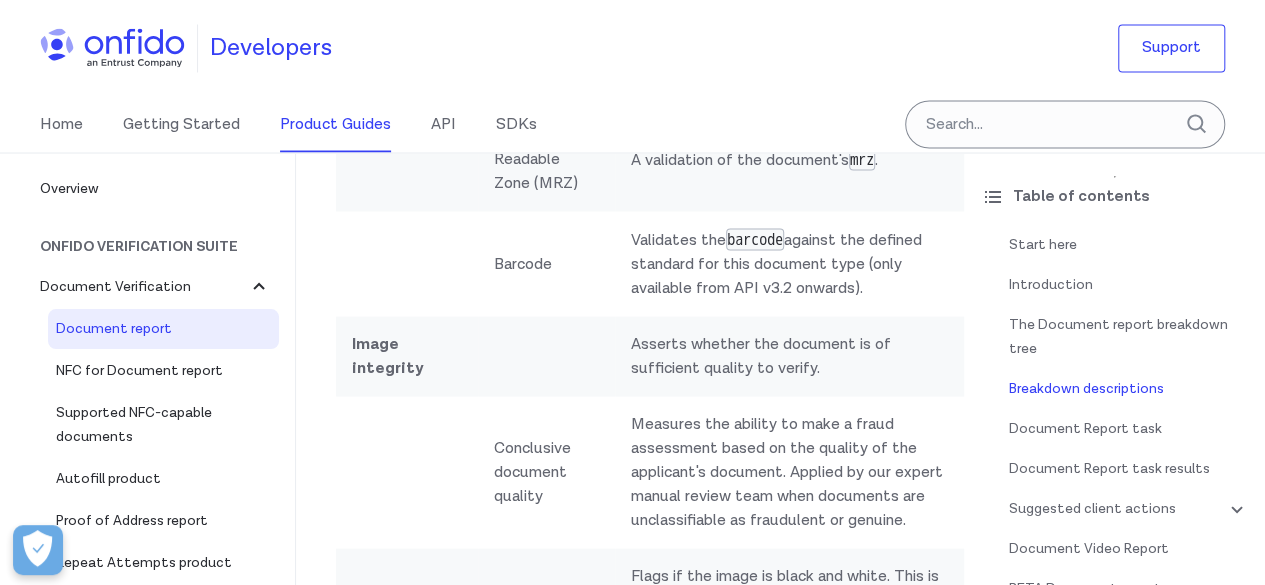 scroll, scrollTop: 6305, scrollLeft: 0, axis: vertical 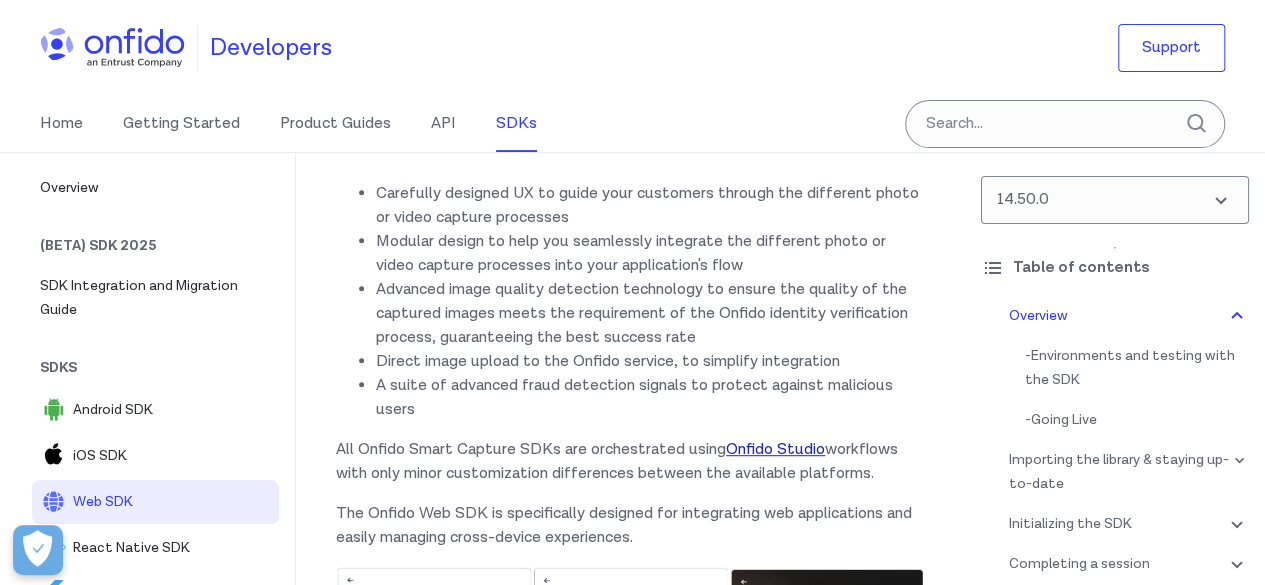 click on "Onfido Studio" at bounding box center [775, 449] 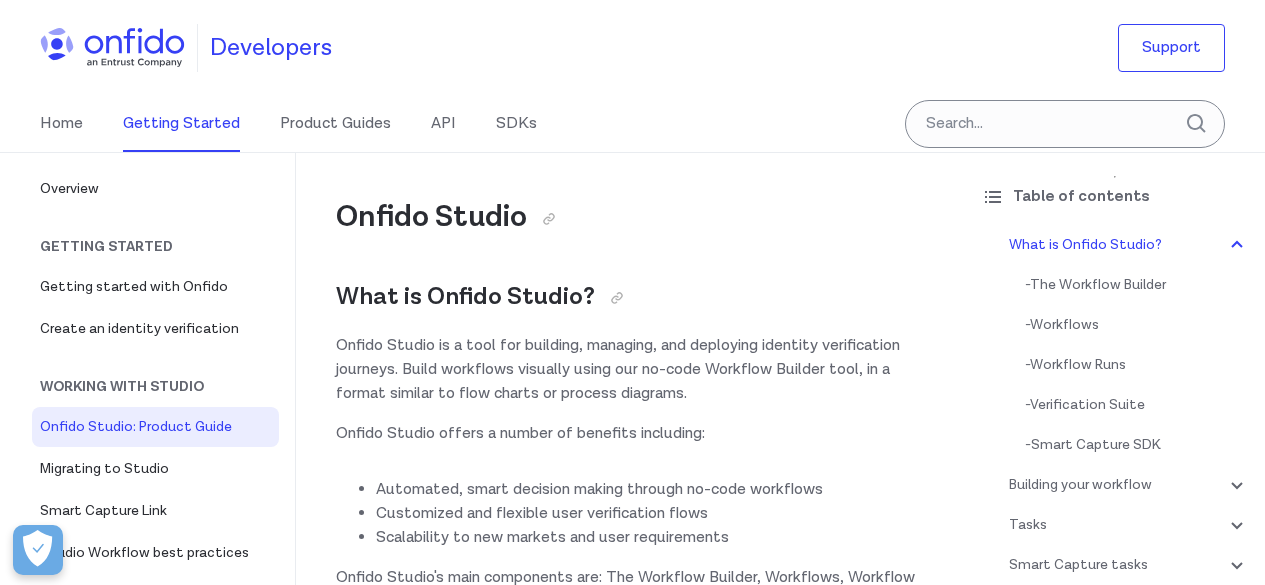 scroll, scrollTop: 0, scrollLeft: 0, axis: both 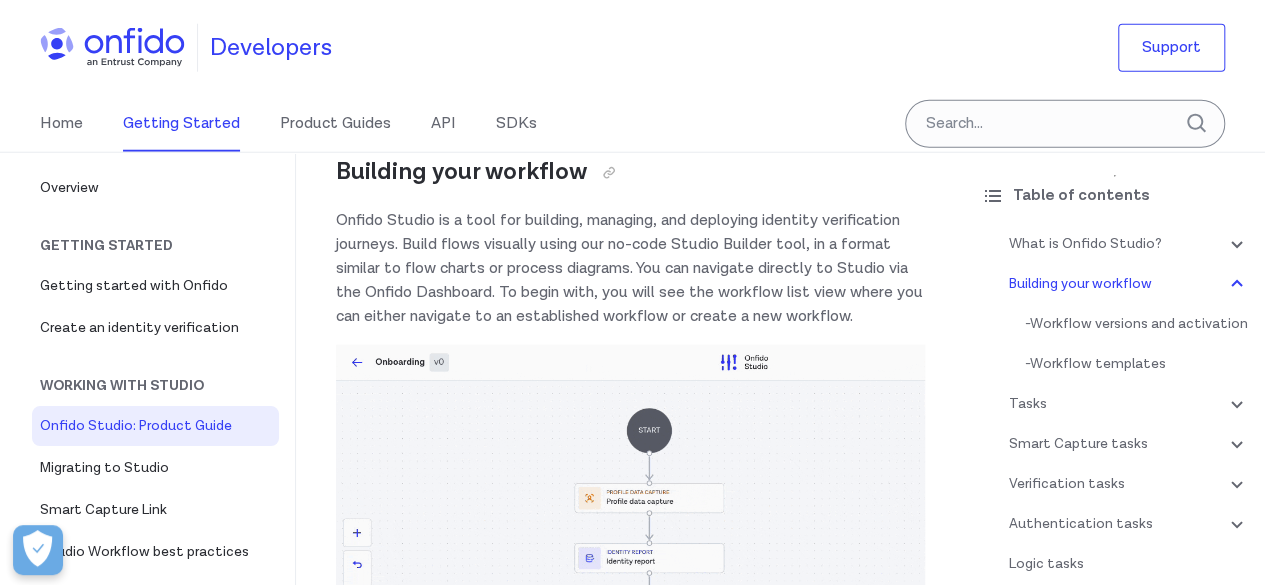 click at bounding box center [112, 48] 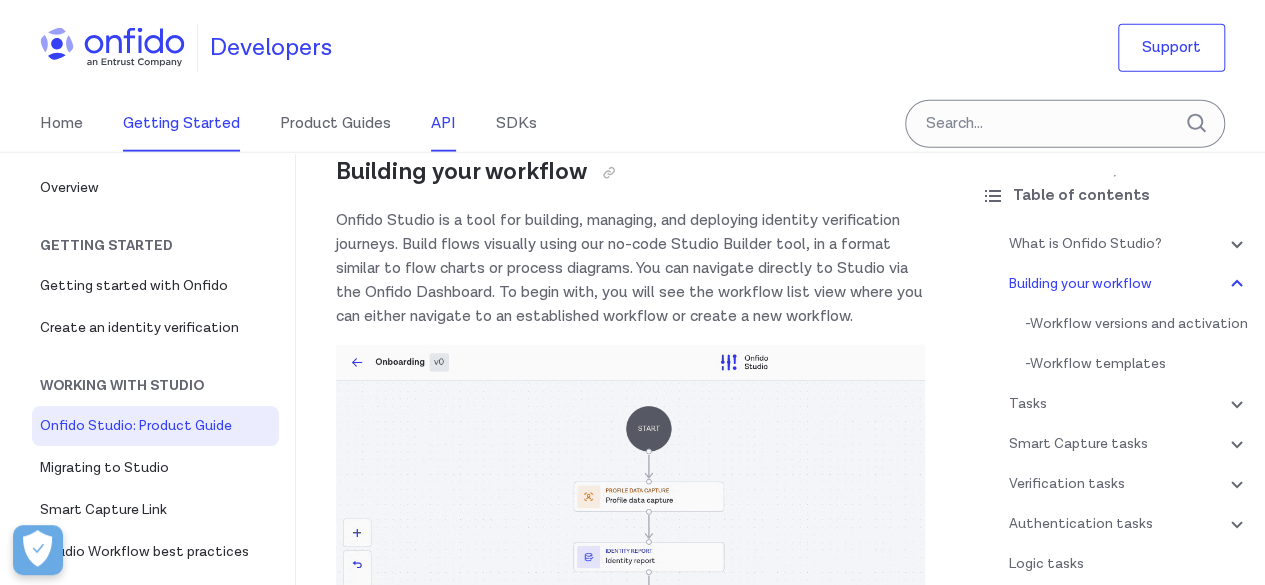 click on "API" at bounding box center [443, 124] 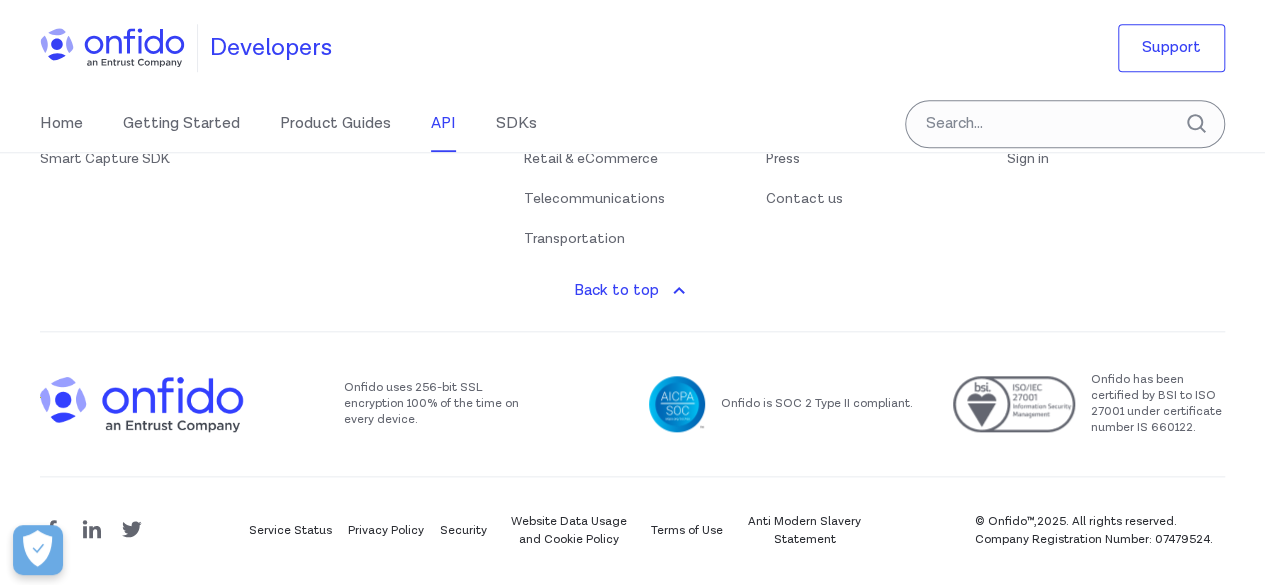 scroll, scrollTop: 0, scrollLeft: 0, axis: both 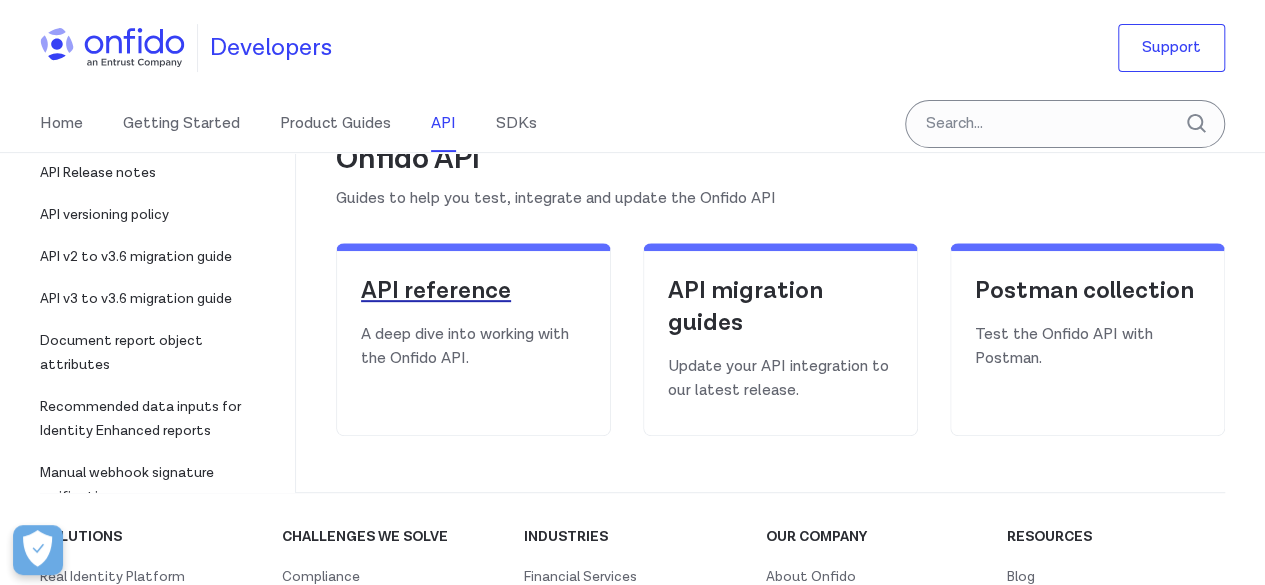 click on "API reference" at bounding box center (473, 291) 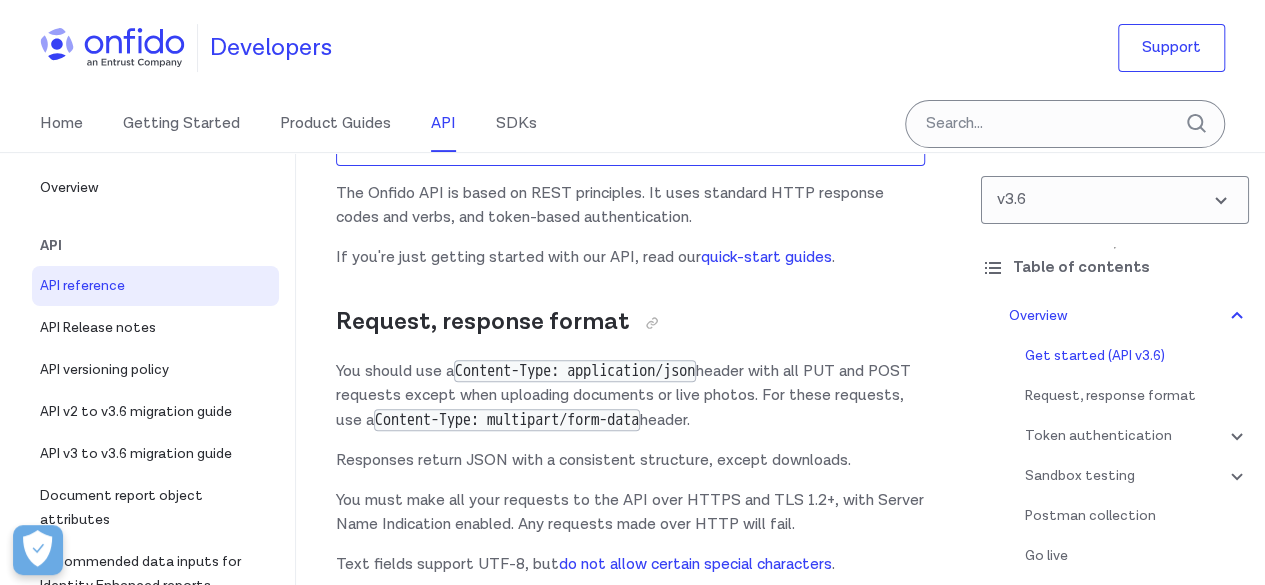 scroll, scrollTop: 600, scrollLeft: 0, axis: vertical 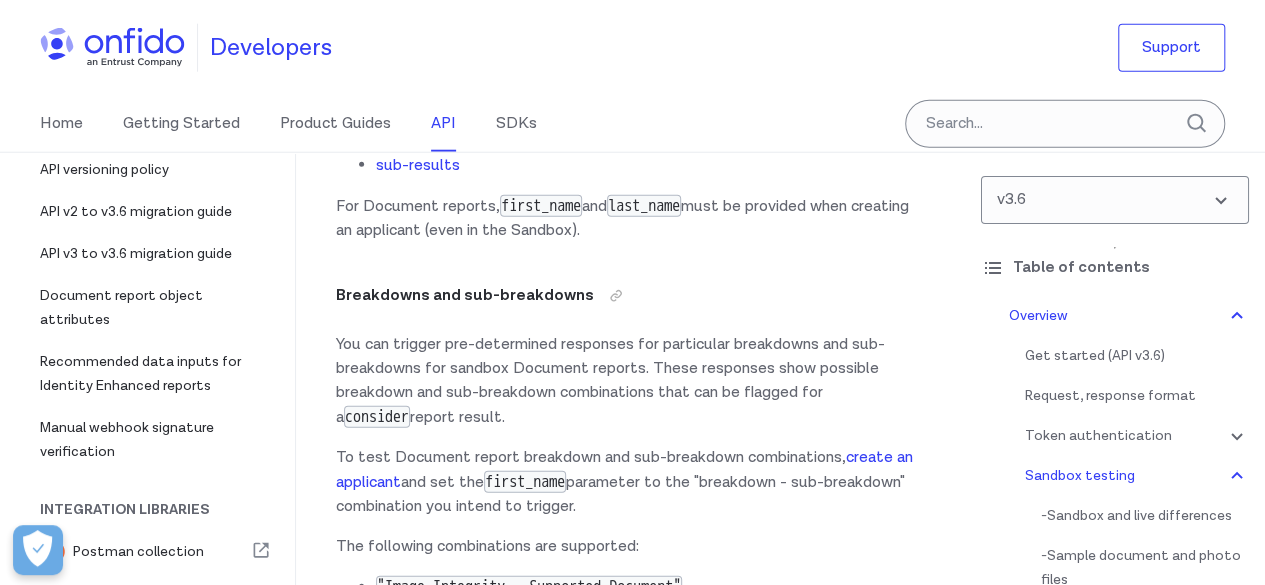 click on "document types" at bounding box center (435, 141) 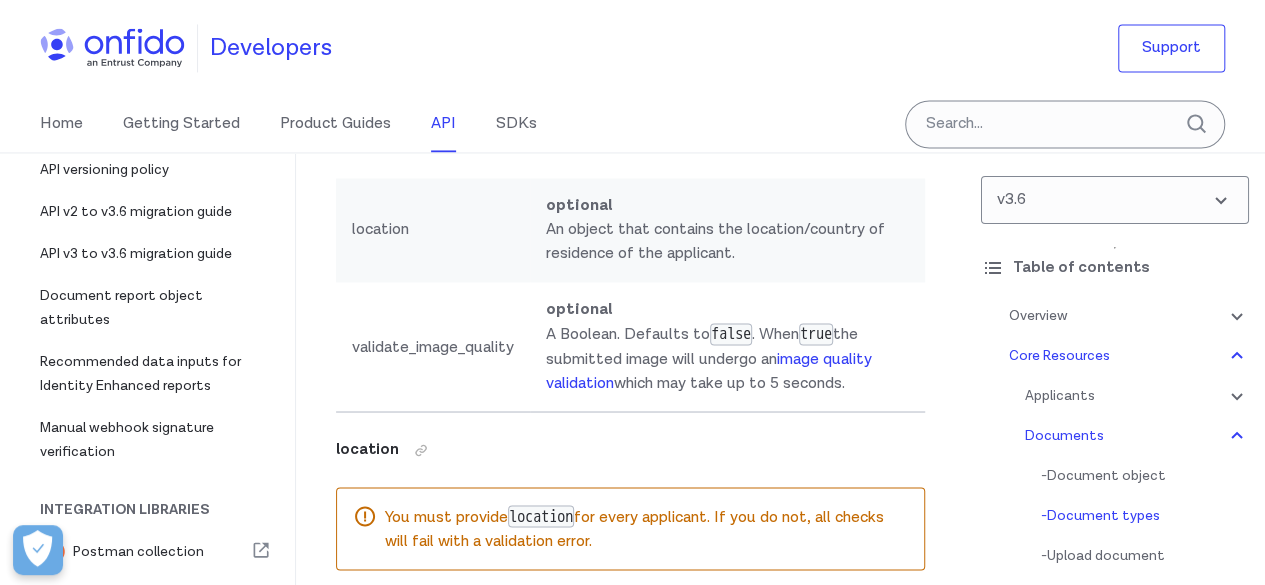scroll, scrollTop: 39432, scrollLeft: 0, axis: vertical 